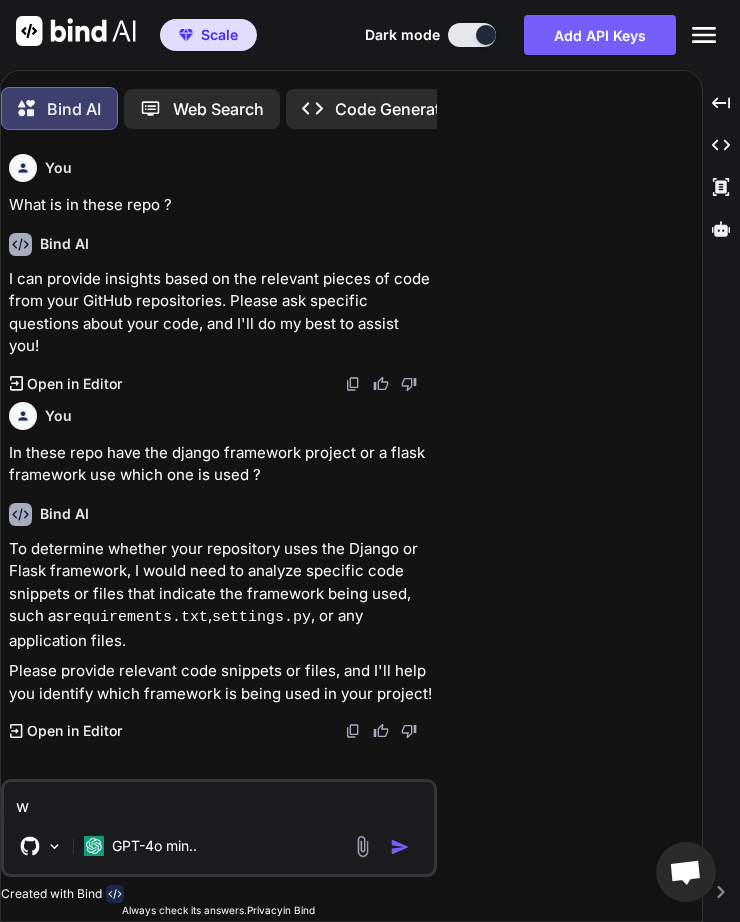type on "wh" 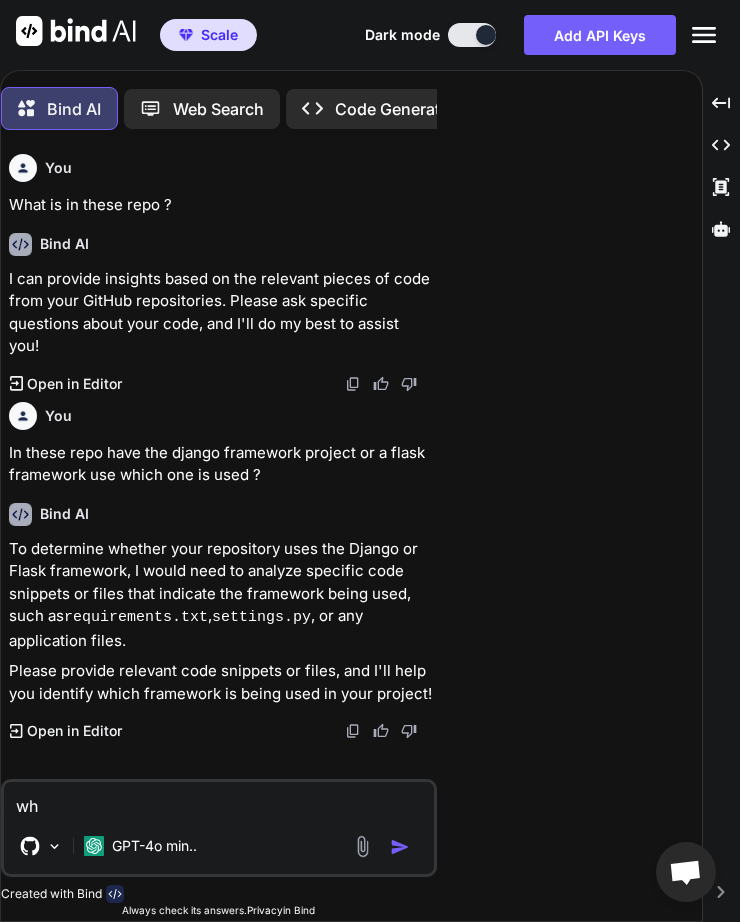 scroll, scrollTop: 0, scrollLeft: 0, axis: both 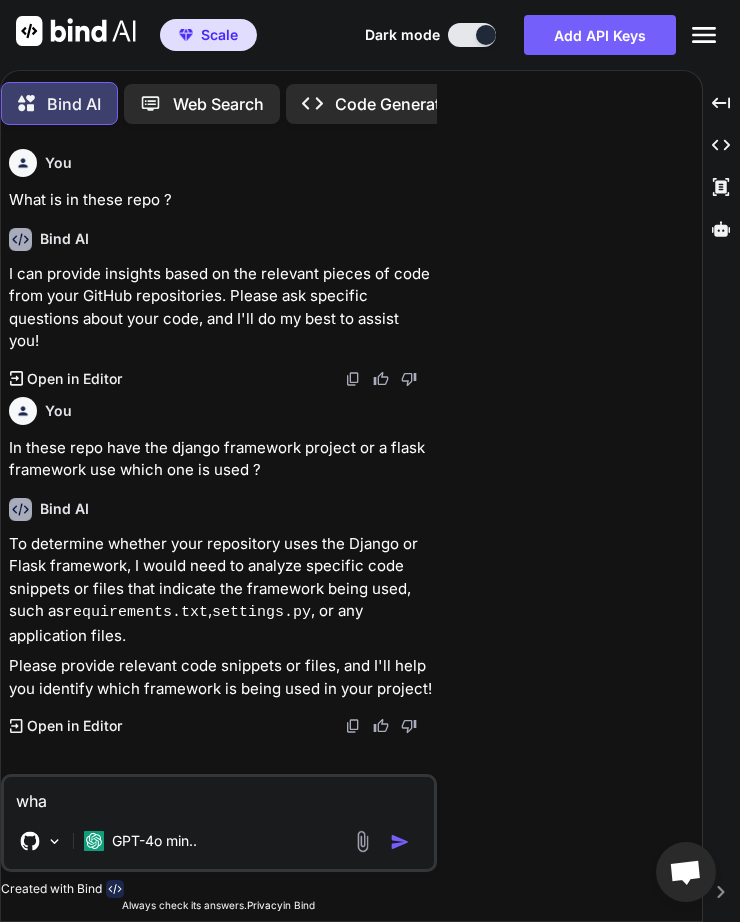 type on "what" 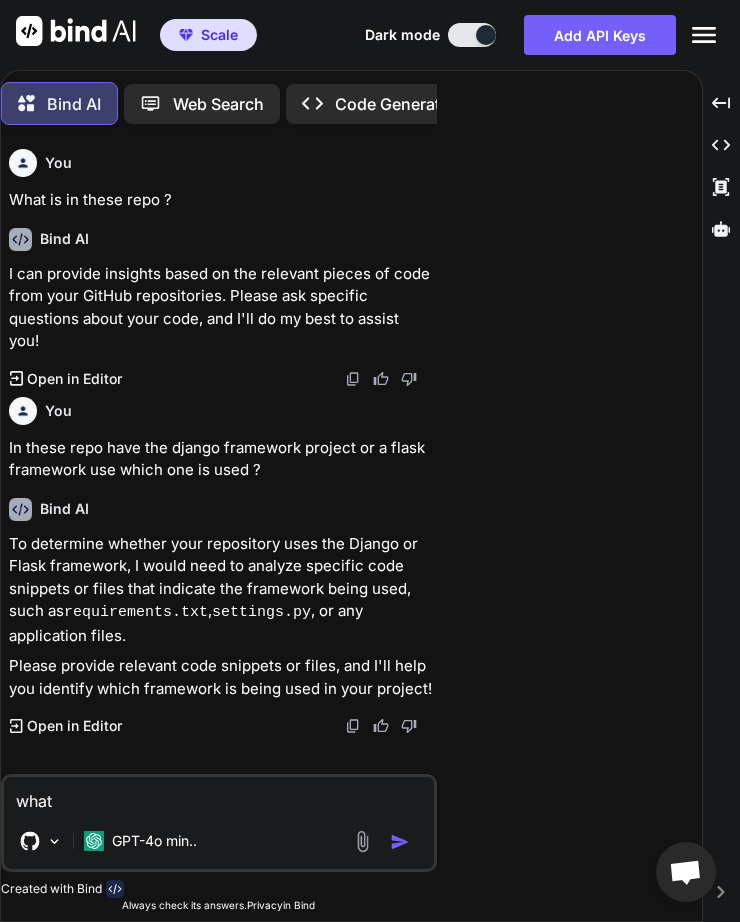 type on "what" 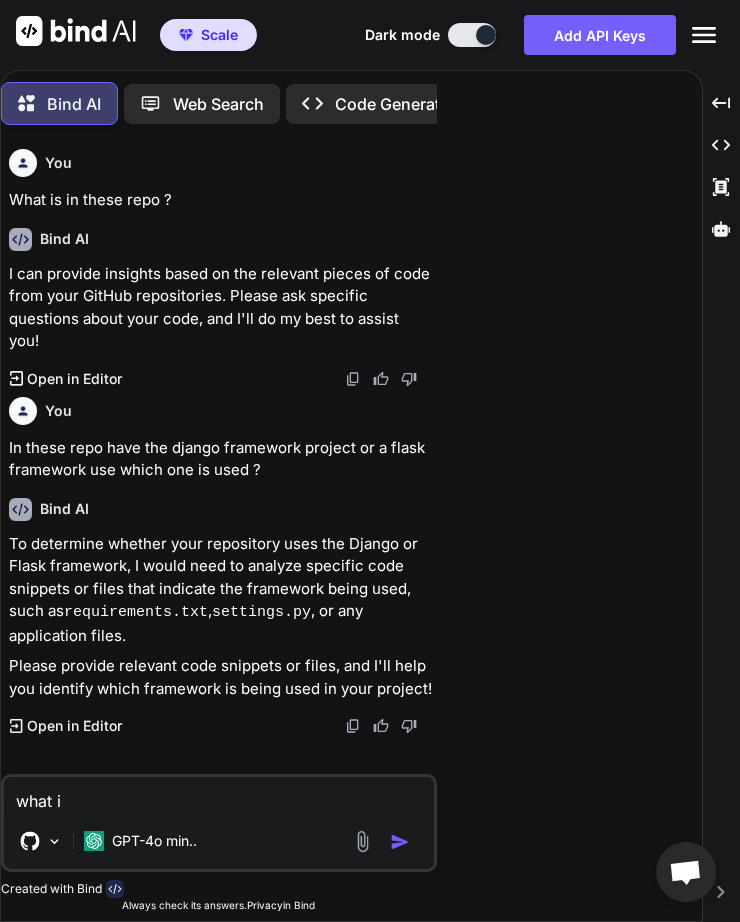 type on "what is" 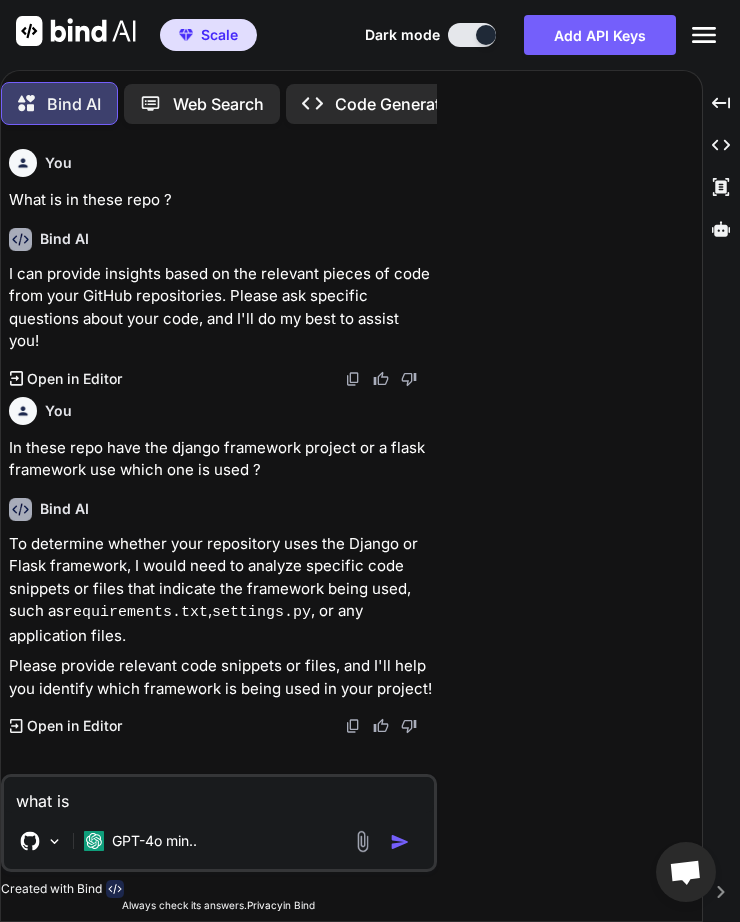 type on "what is" 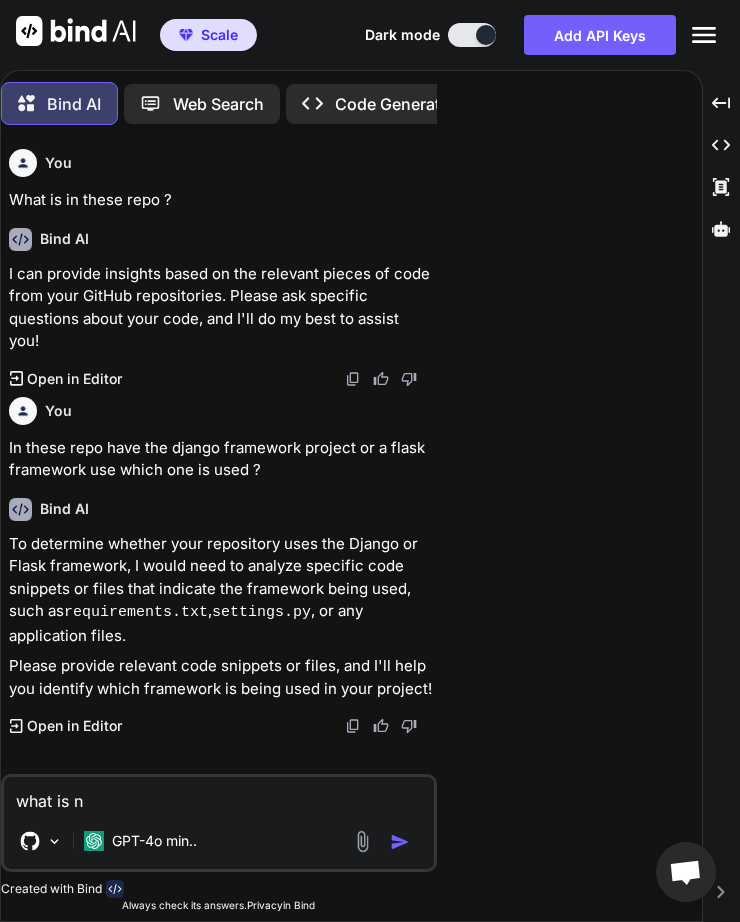 type on "what is ne" 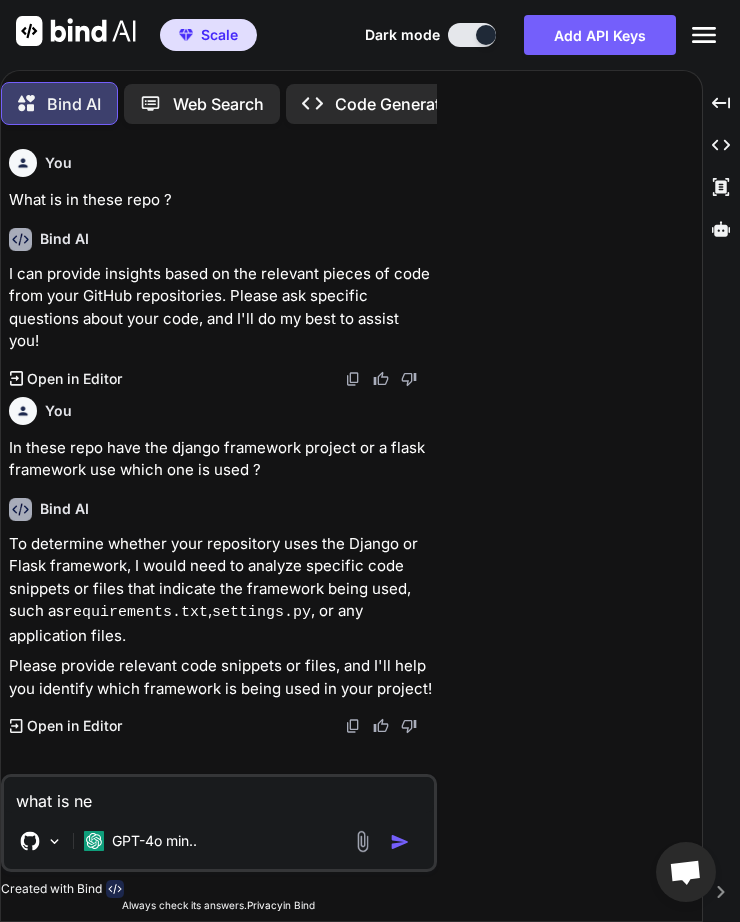 type on "x" 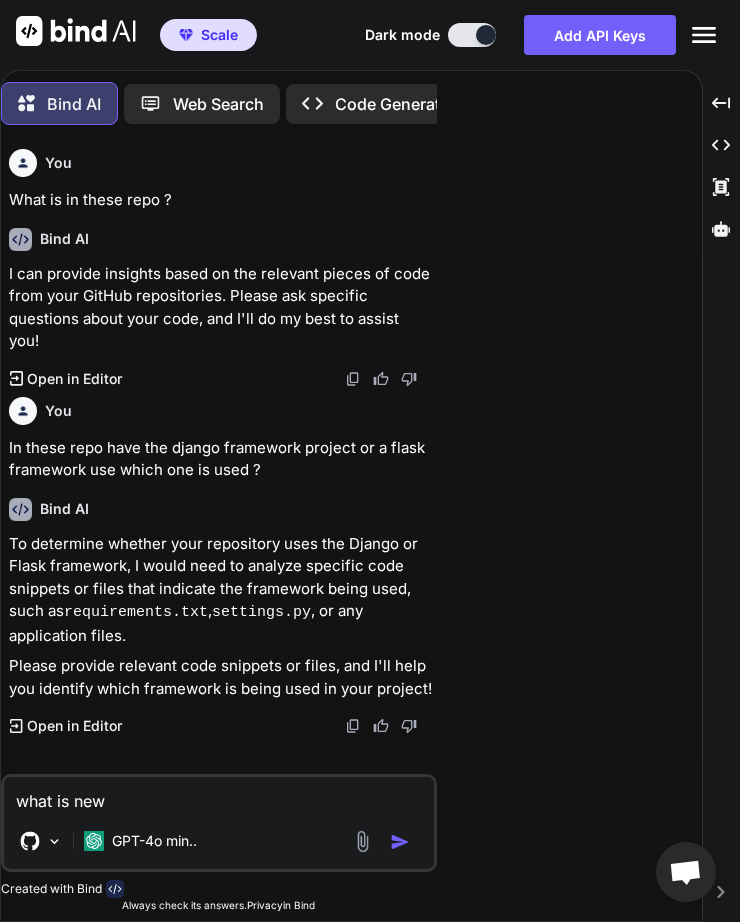 type on "what is new" 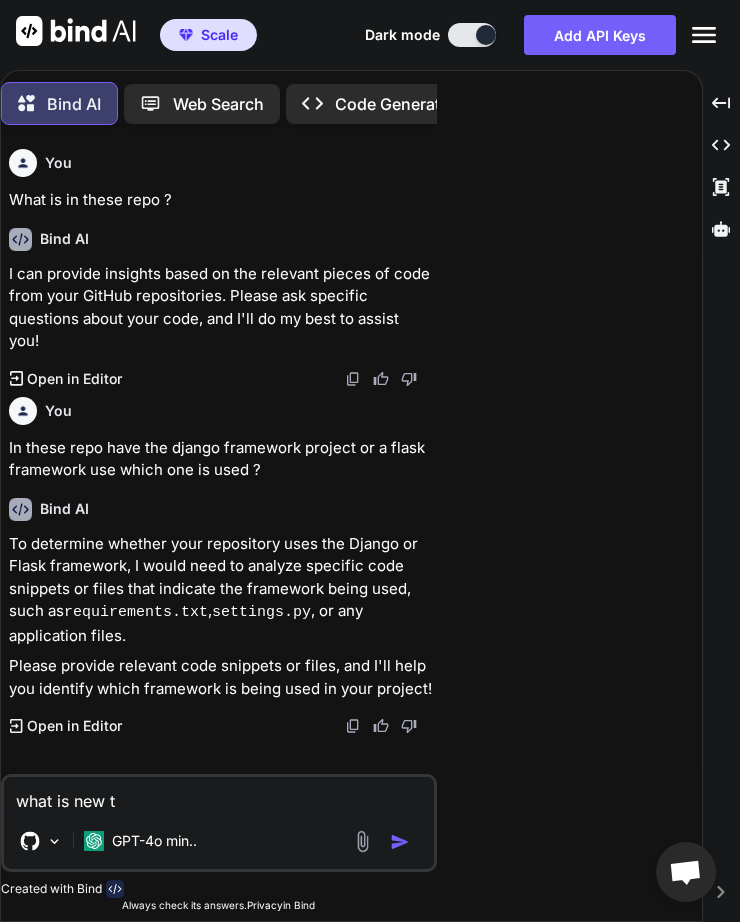 type on "what is new th" 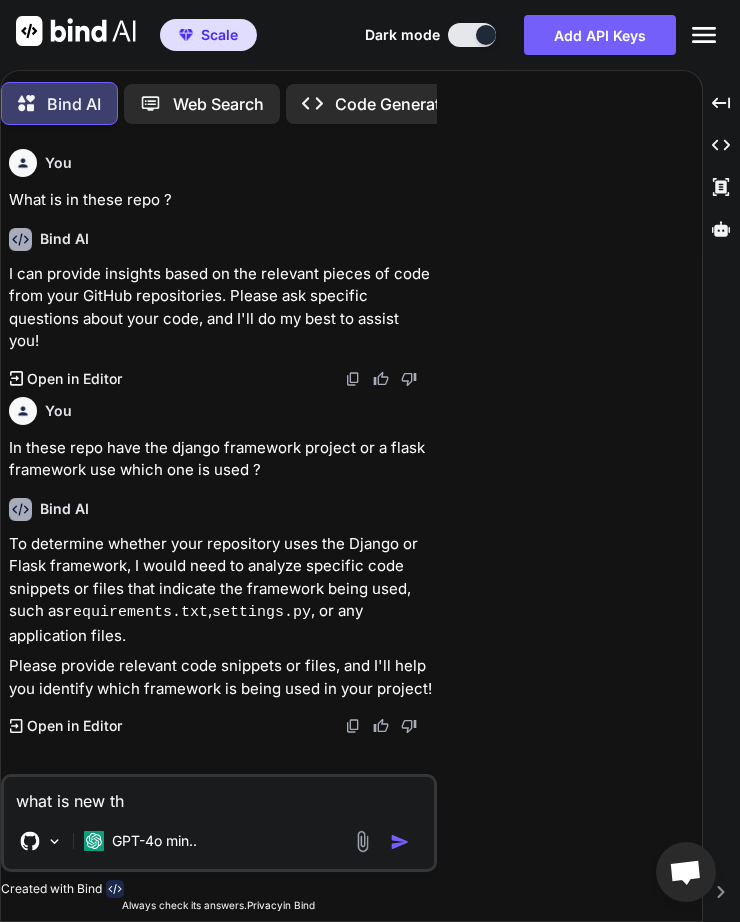 type on "x" 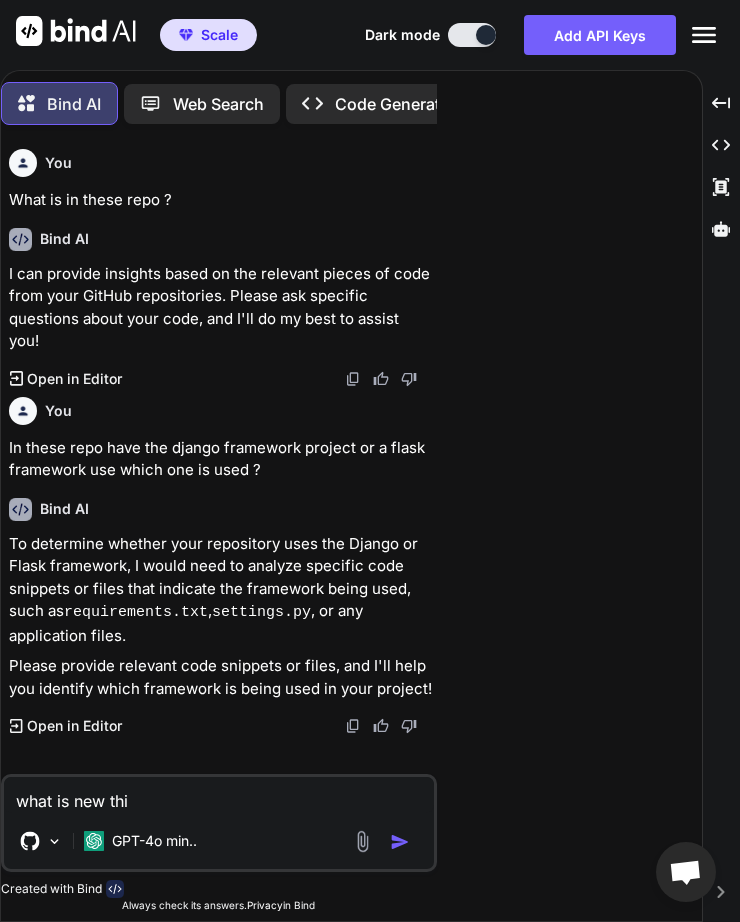 type on "what is new thin" 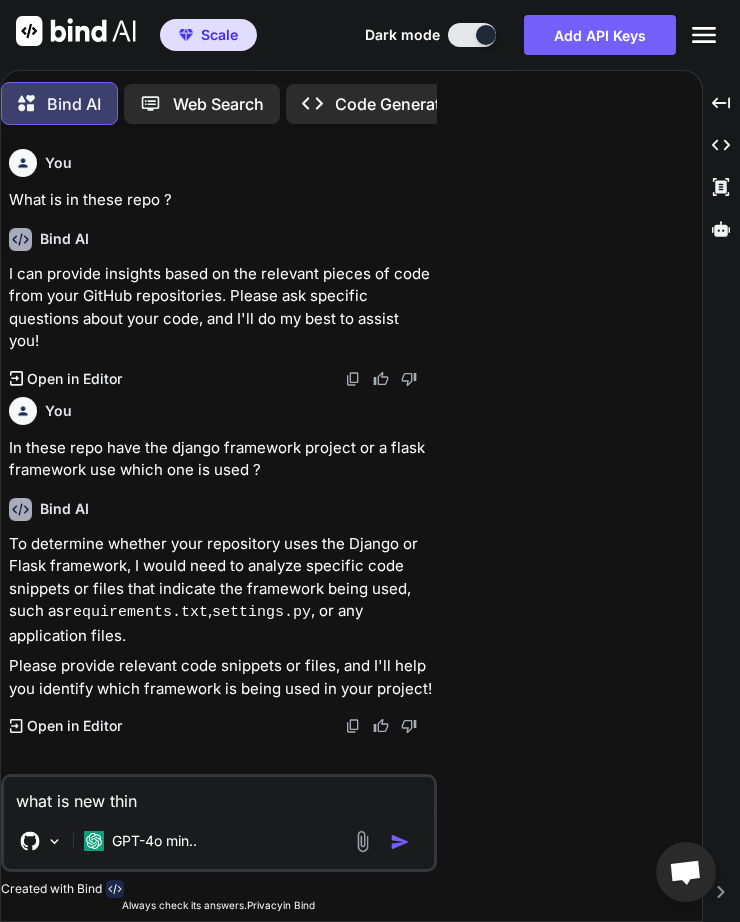type on "what is new thing" 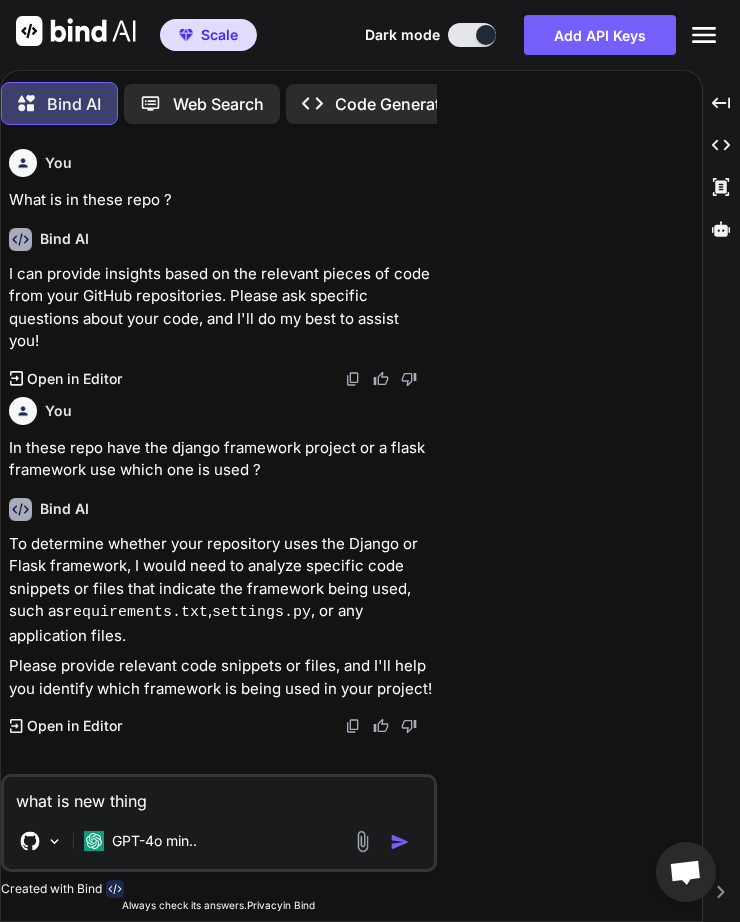 type on "what is new things" 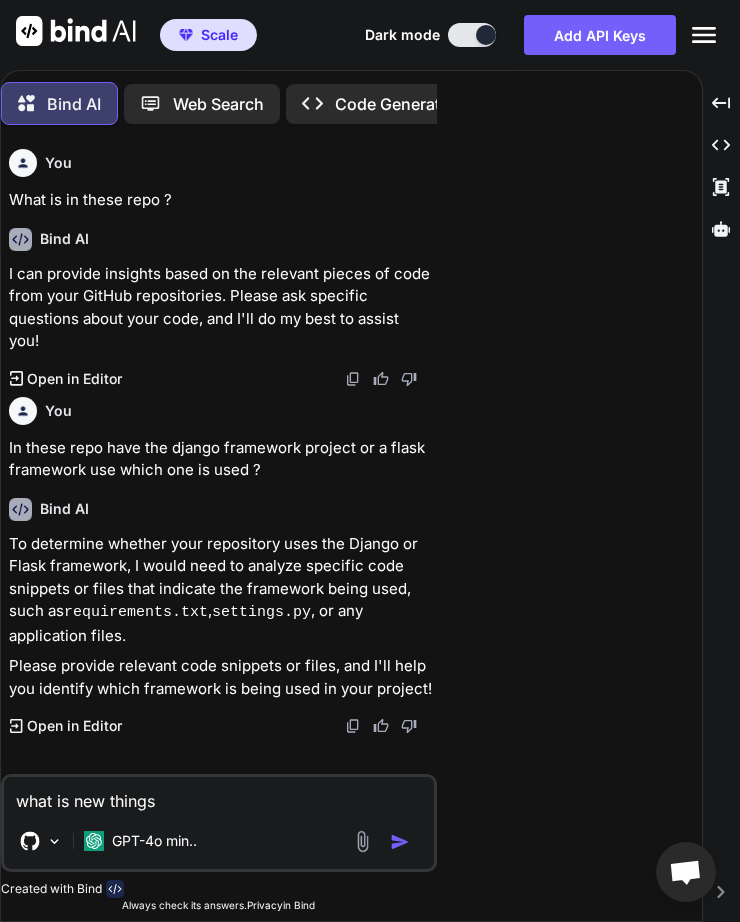 type on "x" 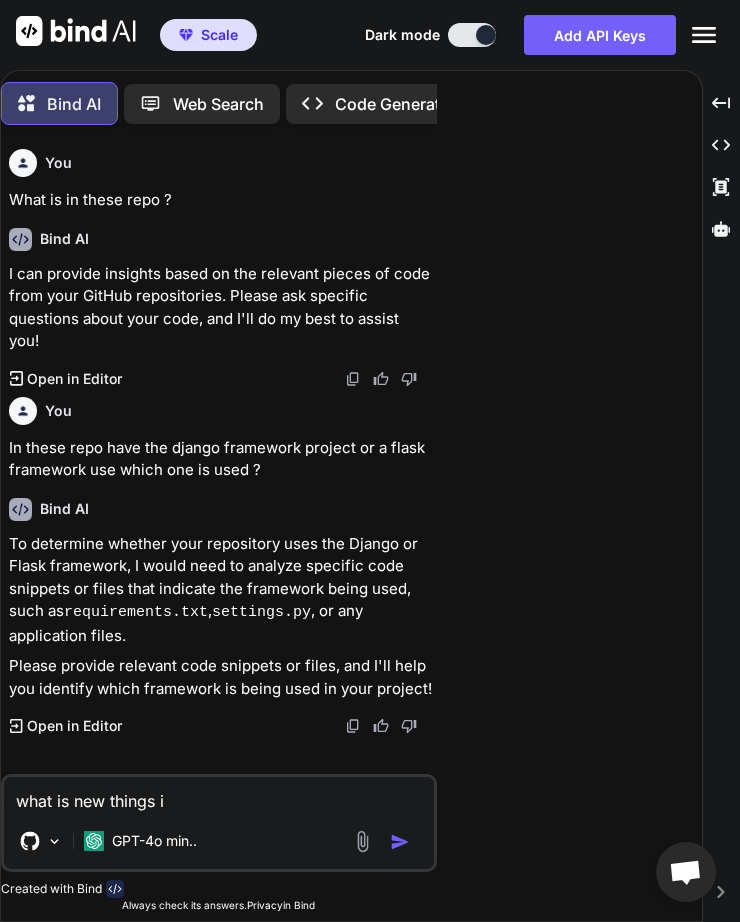type on "x" 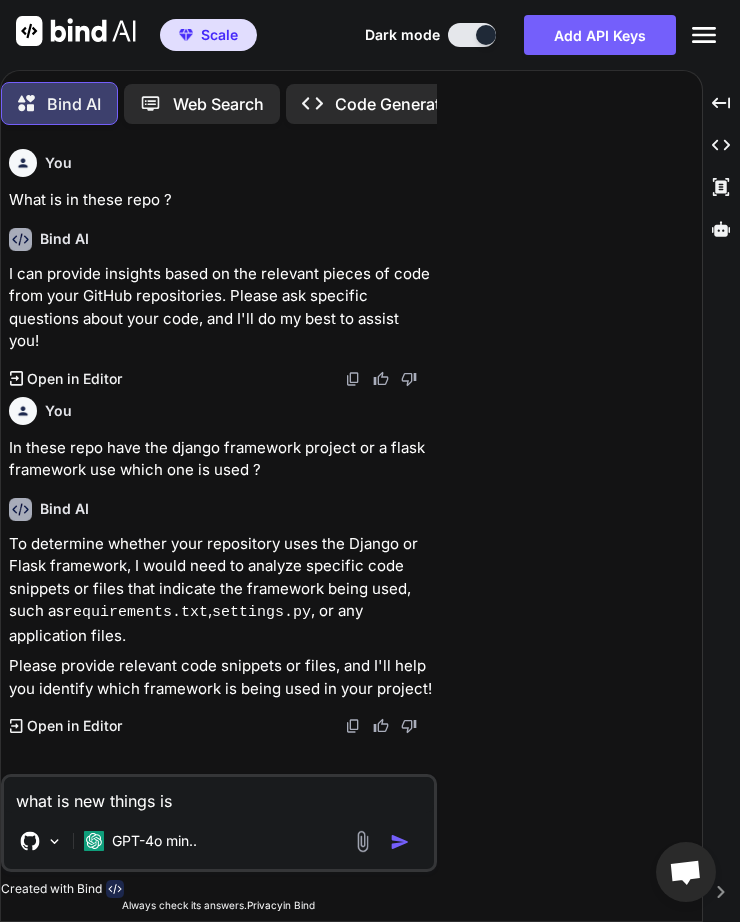 type on "what is new things is" 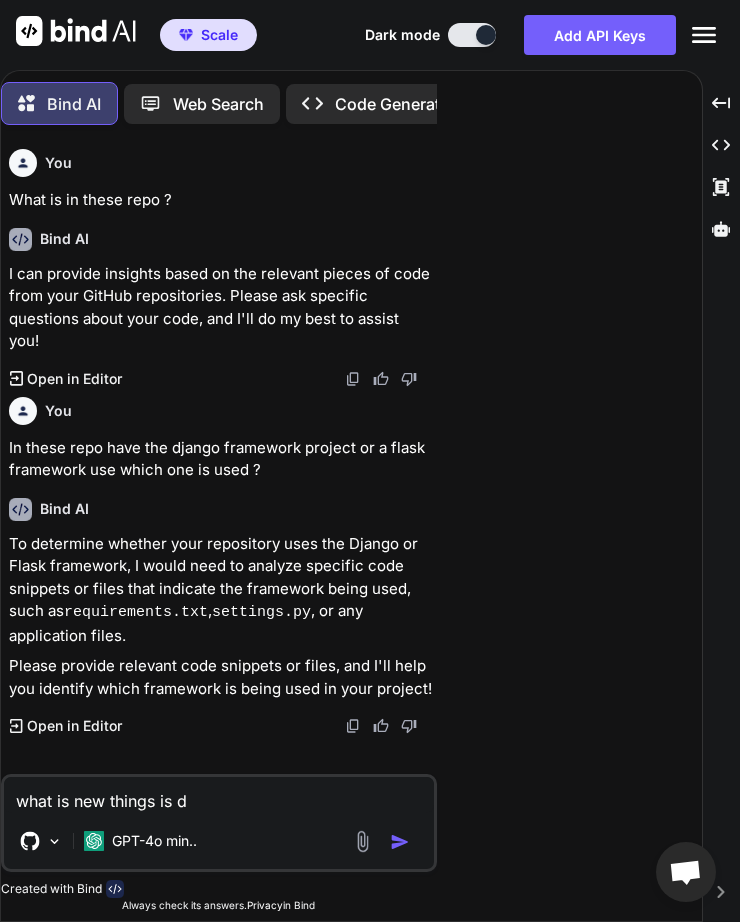 type on "what is new things is do" 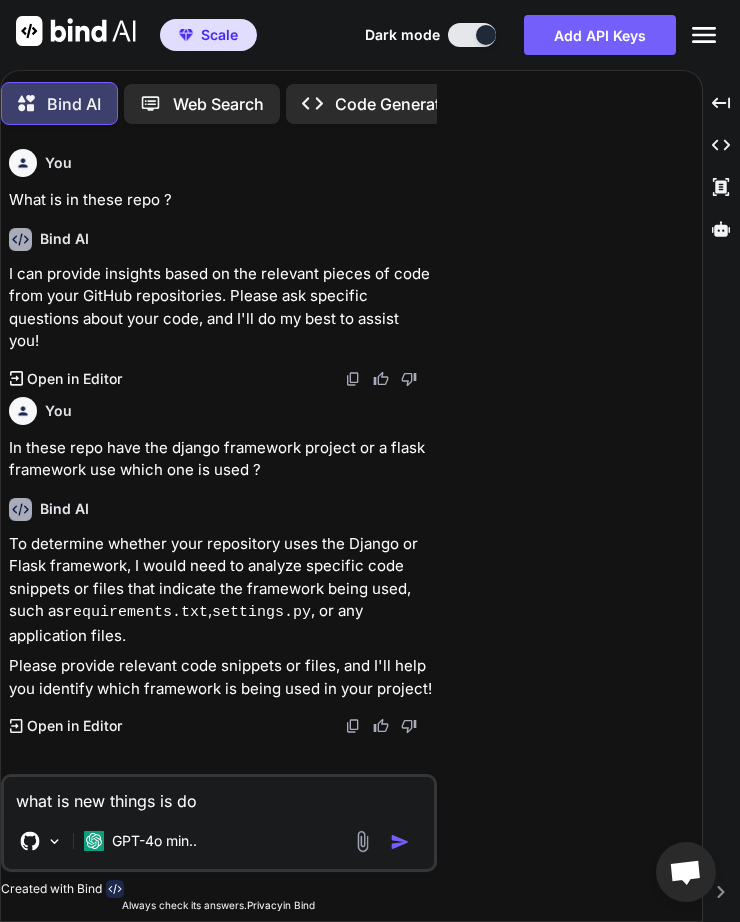 type on "x" 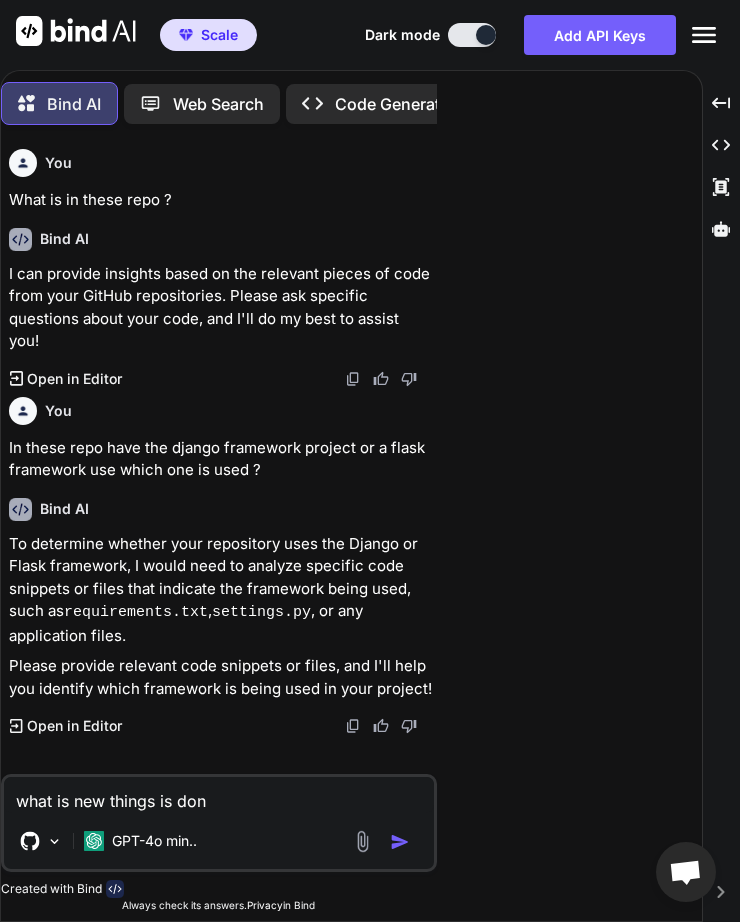 type on "x" 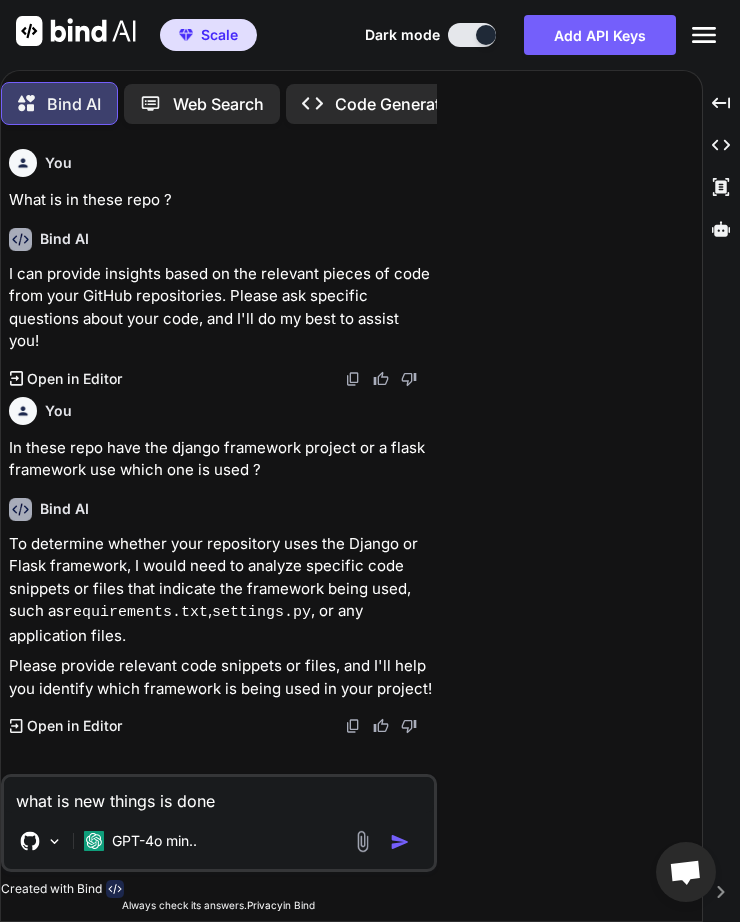 type on "x" 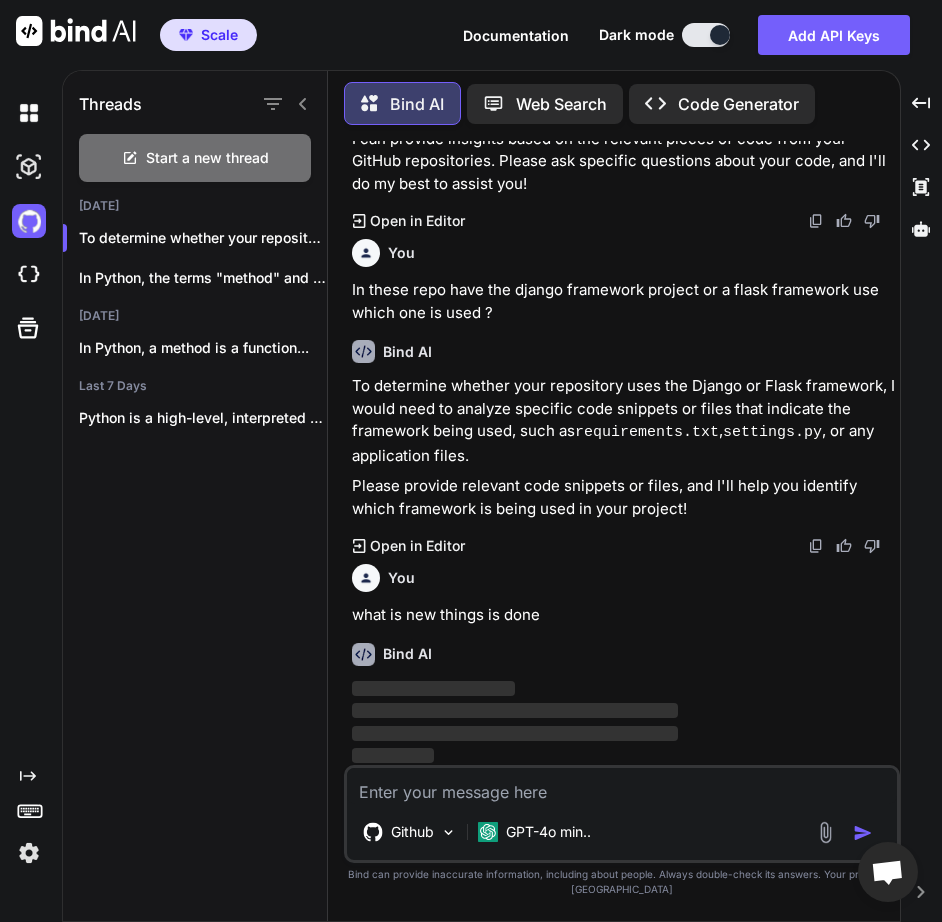 scroll, scrollTop: 137, scrollLeft: 0, axis: vertical 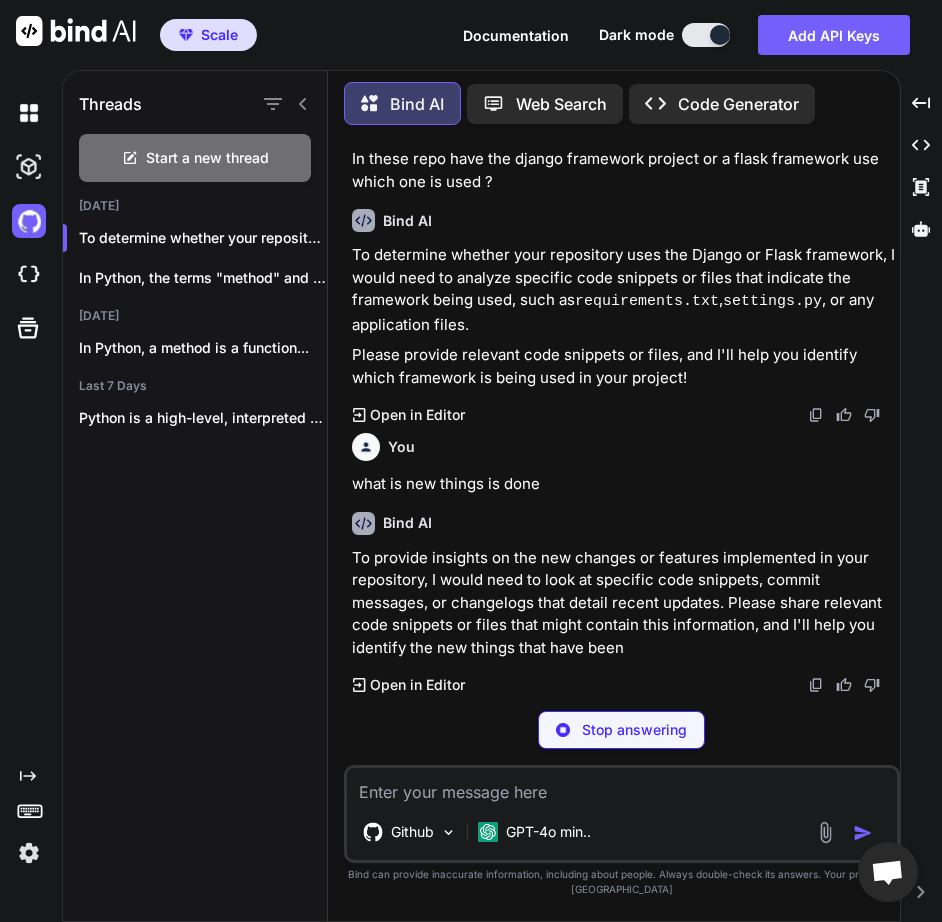 type on "x" 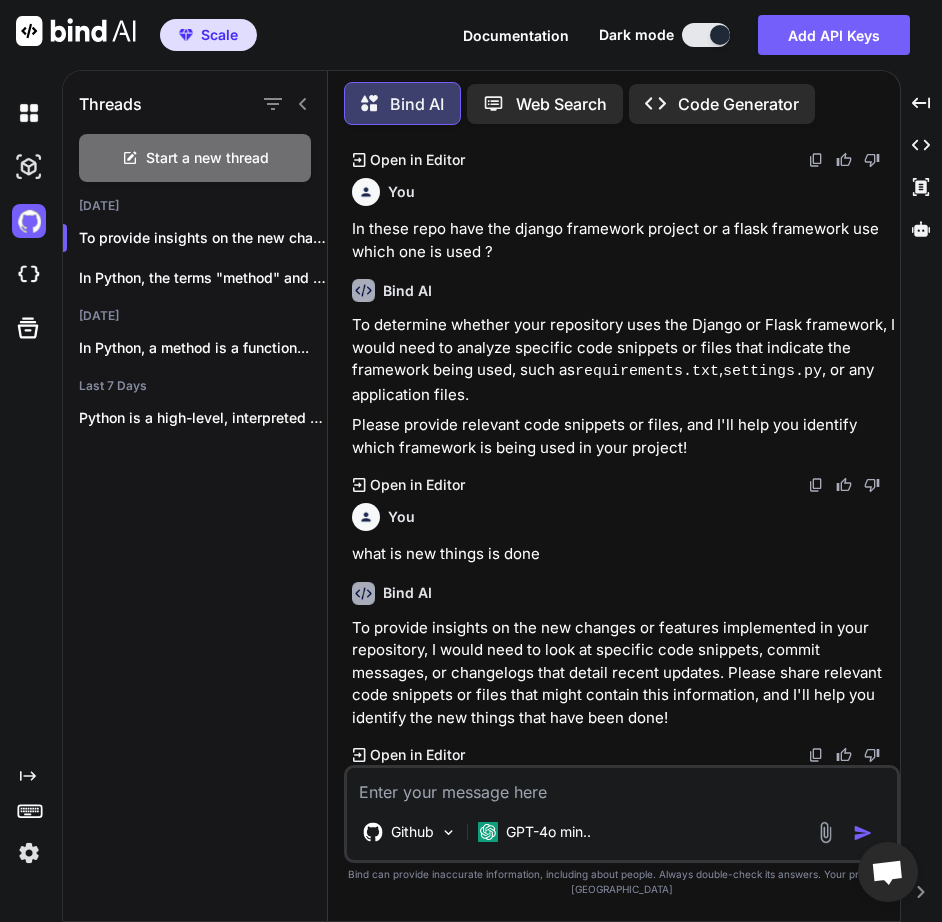 scroll, scrollTop: 196, scrollLeft: 0, axis: vertical 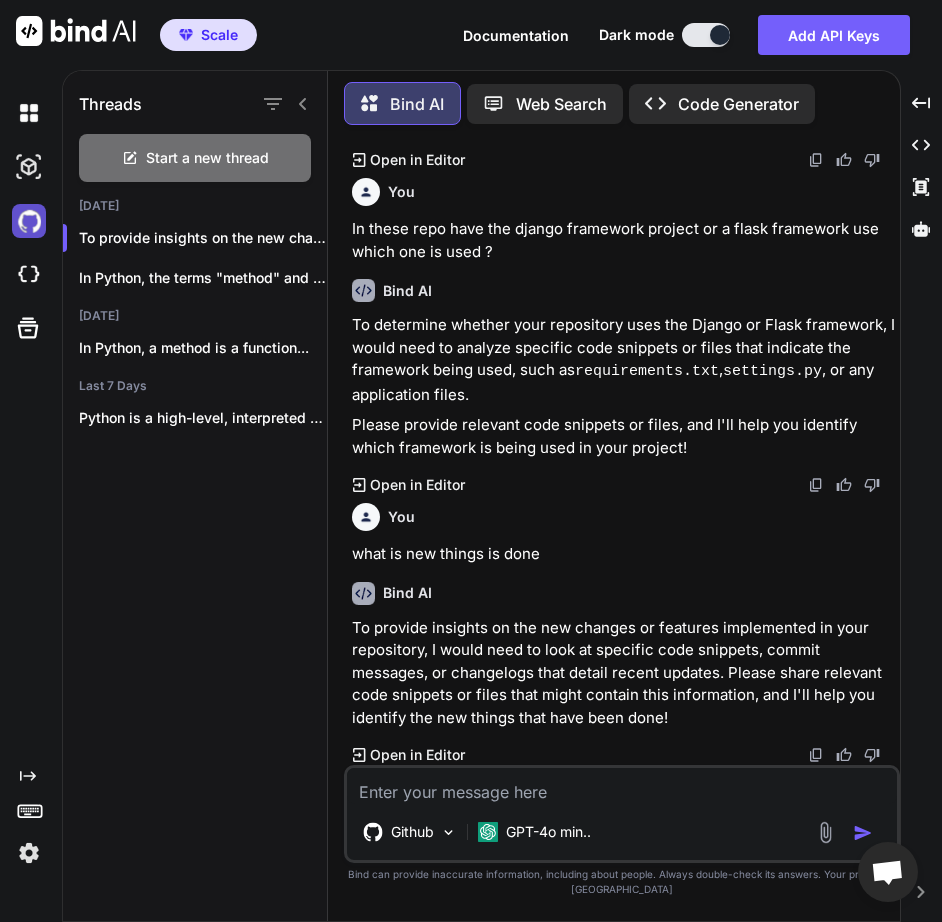 click at bounding box center (29, 221) 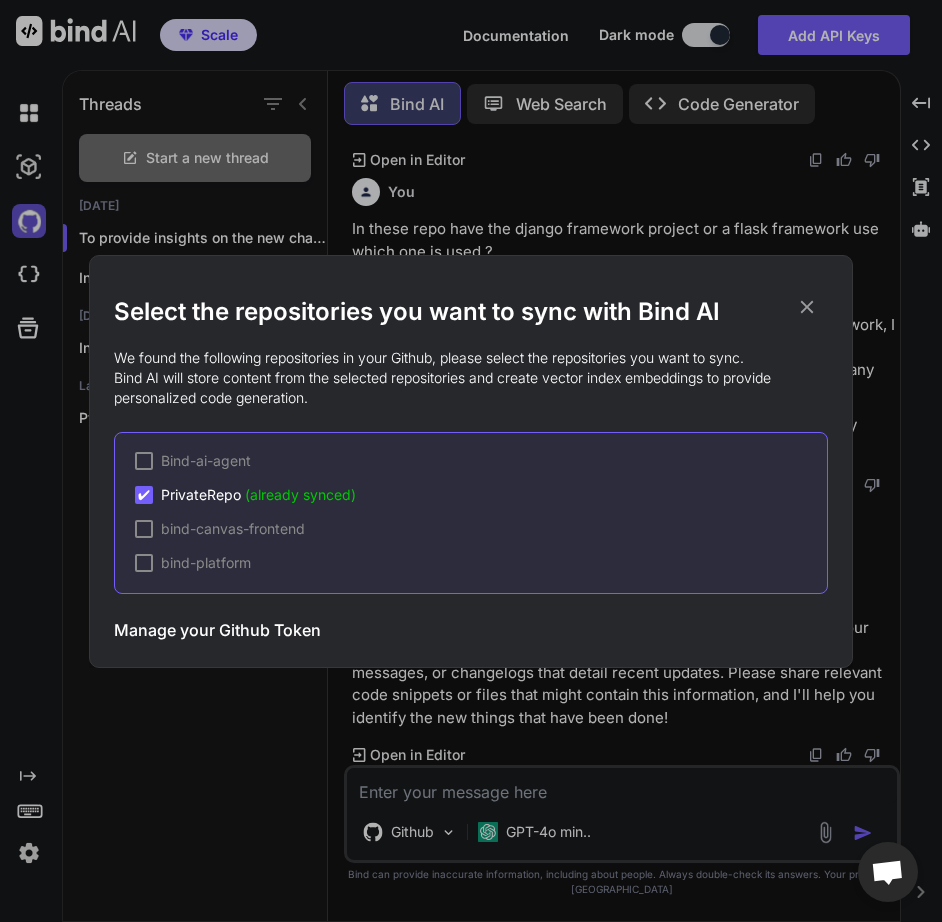 click on "Select the repositories you want to sync with Bind AI We found the following repositories in your Github, please select the repositories you want to sync.  Bind AI will store content from the selected repositories and create vector index embeddings to provide  personalized code generation. Bind-ai-agent   ✔ PrivateRepo   (already synced) bind-canvas-frontend   bind-platform   Manage your Github Token Initiate Sync" at bounding box center (471, 461) 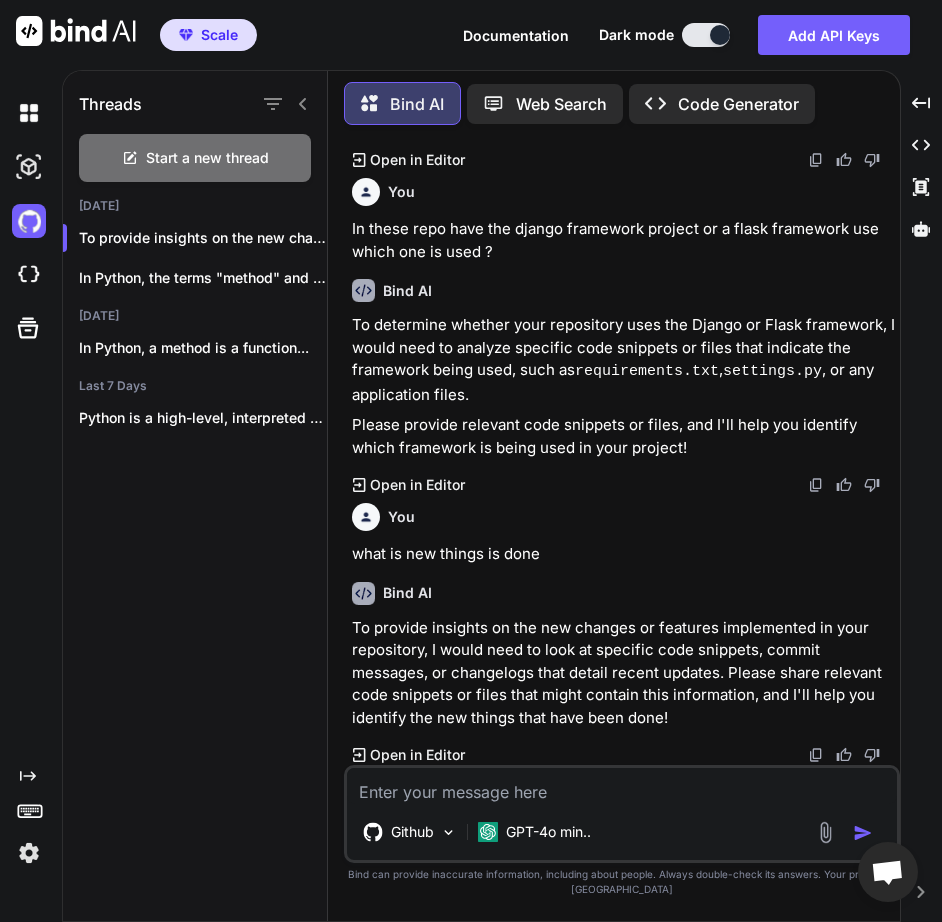 click at bounding box center [29, 853] 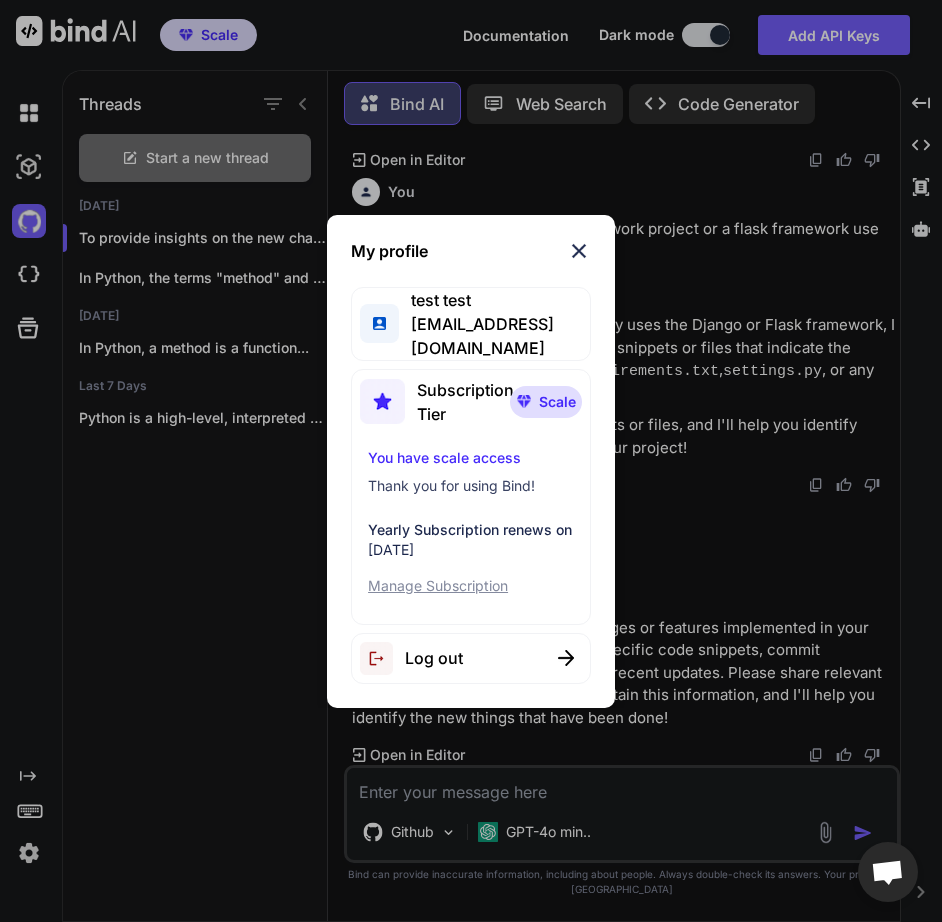 click on "My profile test test [EMAIL_ADDRESS][DOMAIN_NAME] Subscription Tier Scale You have scale  access Thank you for using Bind! Yearly Subscription renews on [DATE] Manage Subscription Log out" at bounding box center (471, 461) 